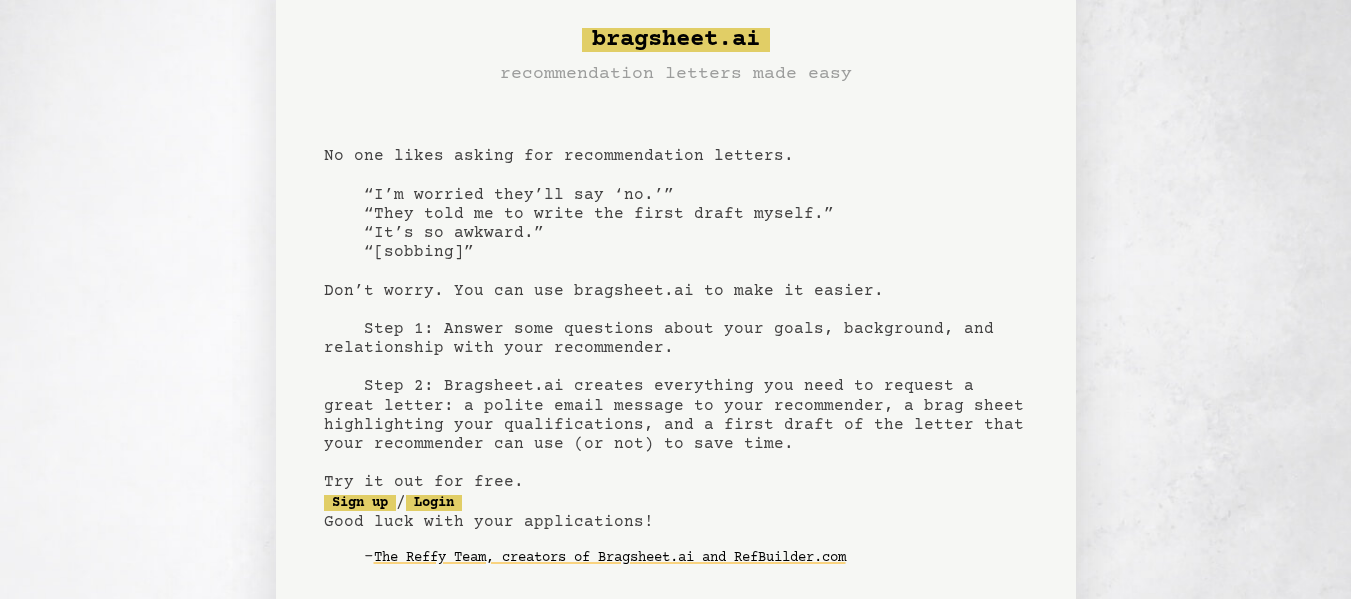 scroll, scrollTop: 40, scrollLeft: 0, axis: vertical 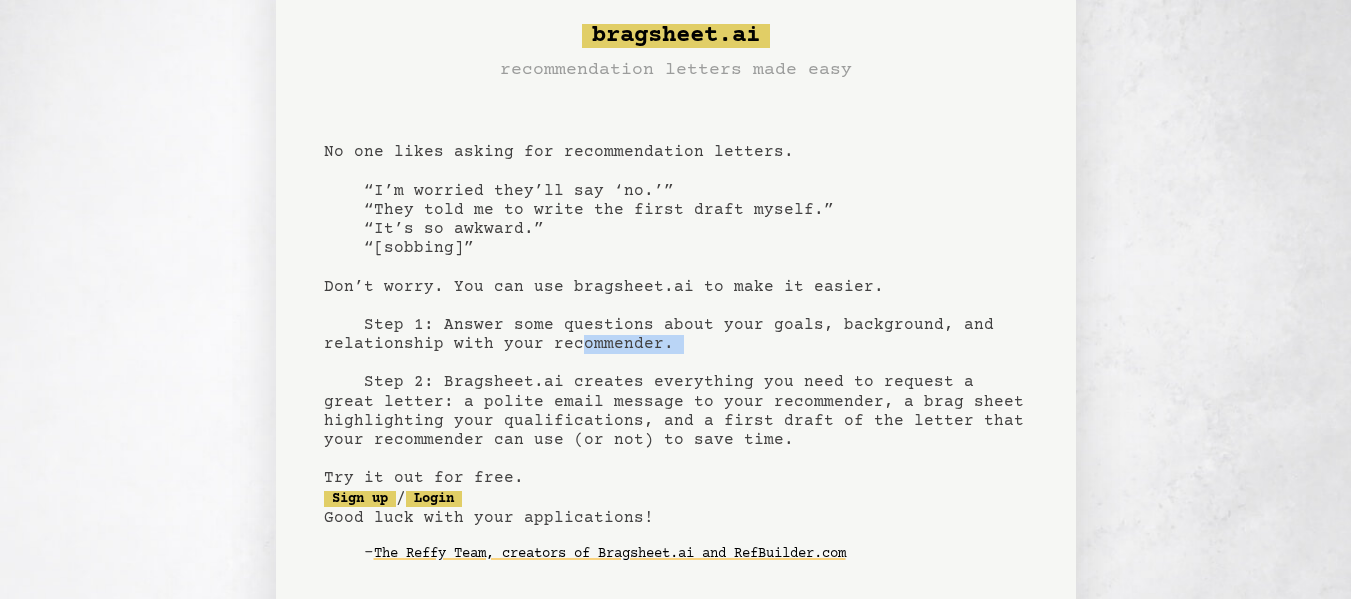 drag, startPoint x: 574, startPoint y: 346, endPoint x: 554, endPoint y: 365, distance: 27.58623 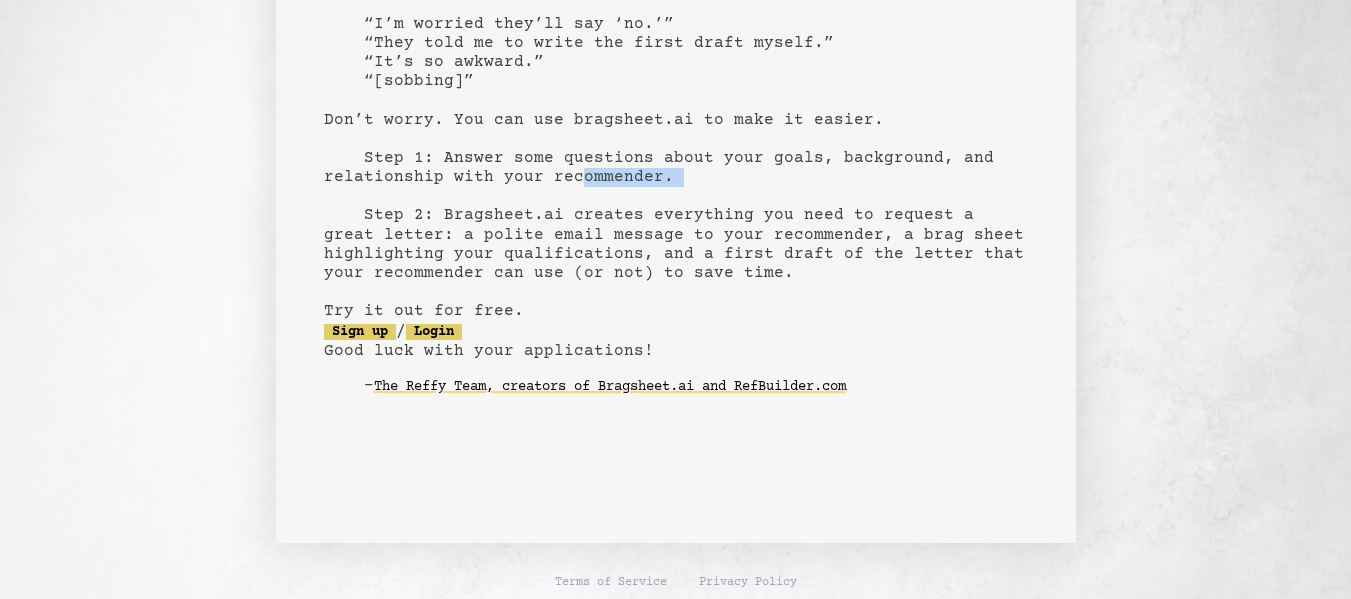 scroll, scrollTop: 215, scrollLeft: 0, axis: vertical 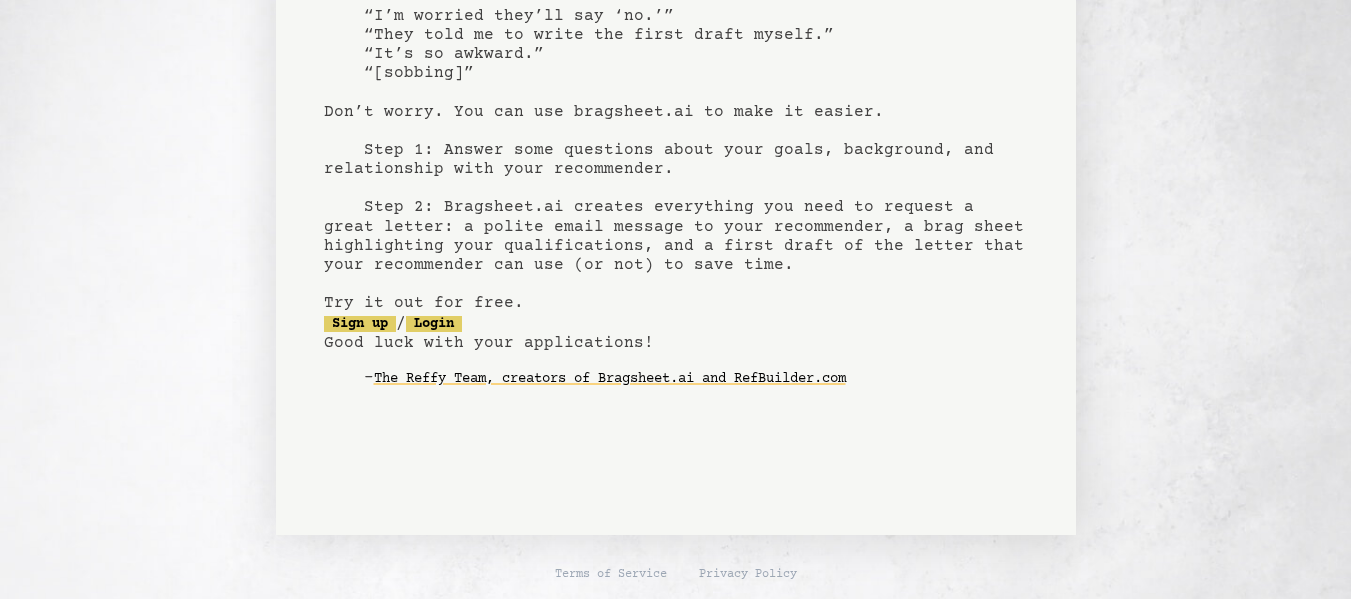 click on "bragsheet.ai   recommendation letters made easy
No one likes asking for recommendation letters.
“I’m worried they’ll say ‘no.’”
“They told me to write the first draft myself.”
“It’s so awkward.”
“[sobbing]”
Don’t worry. You can use bragsheet.ai to make it easier.
Step 1: Answer some questions about your goals, background, and relationship with your recommender.
Step 2: Bragsheet.ai creates everything you need to request a great letter: a polite email message to your recommender, a brag sheet highlighting your qualifications, and a first draft of the letter that your recommender can use (or not) to save time.
Try it out for free.
Sign up  /  Login
Good luck with your applications!
-  The Reffy Team, creators of Bragsheet.ai and RefBuilder.com" at bounding box center [676, 134] 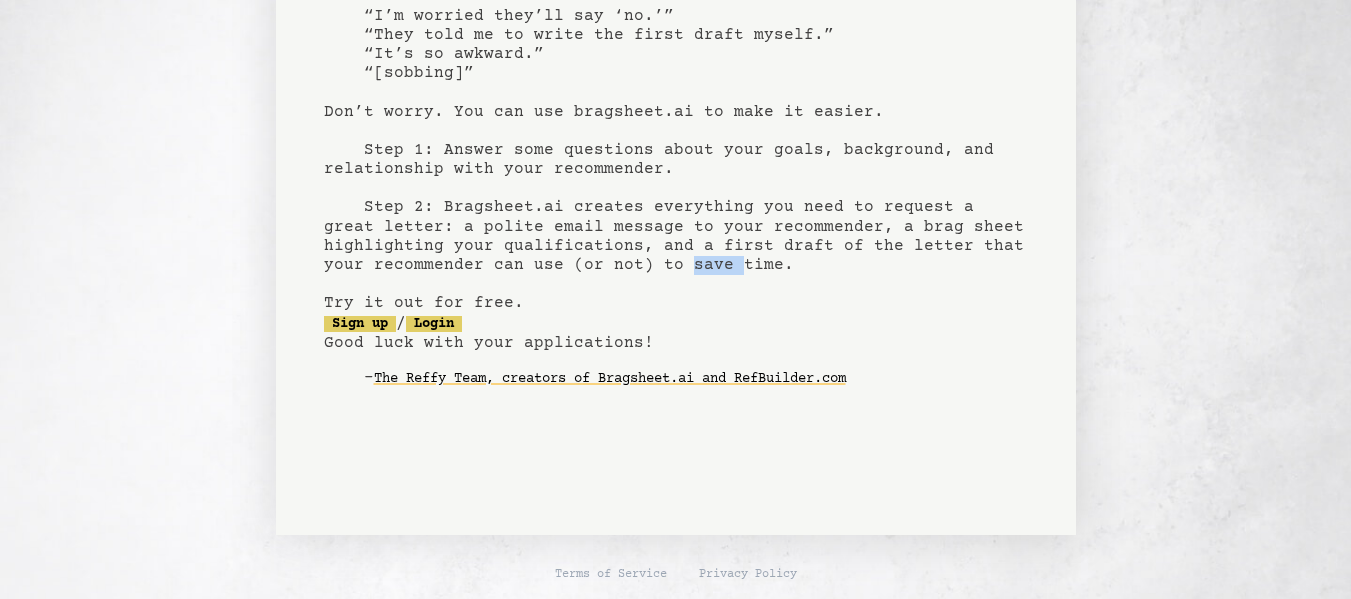 drag, startPoint x: 714, startPoint y: 260, endPoint x: 701, endPoint y: 273, distance: 18.384777 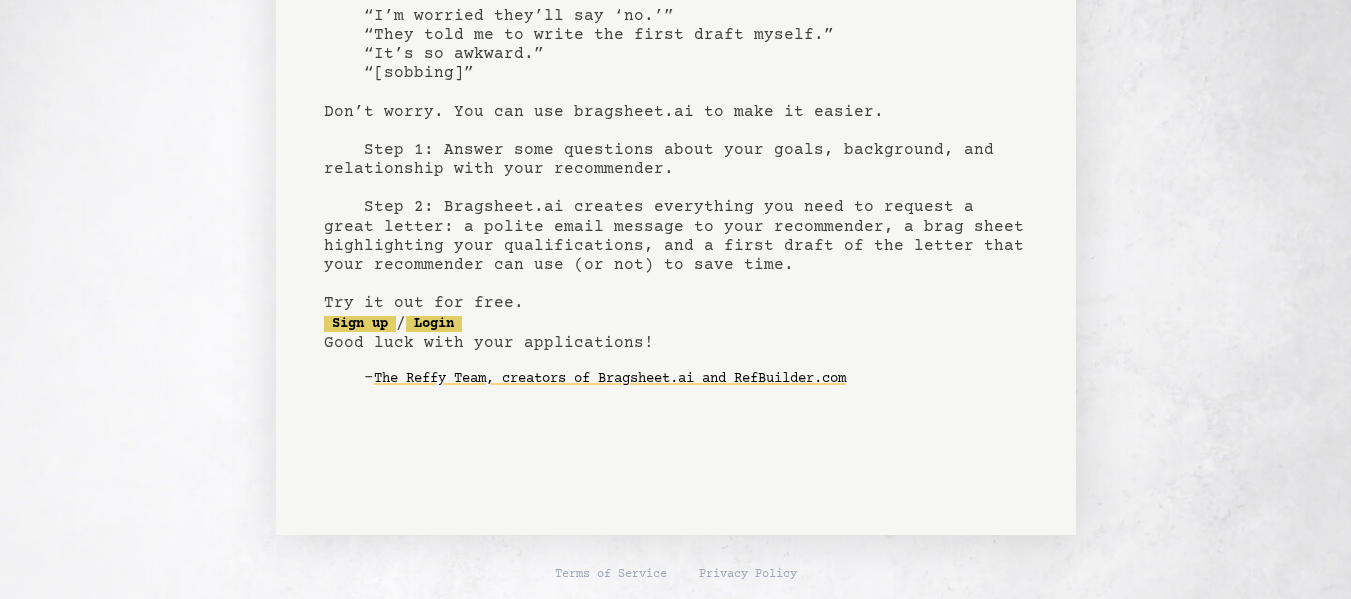 click on "bragsheet.ai   recommendation letters made easy
No one likes asking for recommendation letters.
“I’m worried they’ll say ‘no.’”
“They told me to write the first draft myself.”
“It’s so awkward.”
“[sobbing]”
Don’t worry. You can use bragsheet.ai to make it easier.
Step 1: Answer some questions about your goals, background, and relationship with your recommender.
Step 2: Bragsheet.ai creates everything you need to request a great letter: a polite email message to your recommender, a brag sheet highlighting your qualifications, and a first draft of the letter that your recommender can use (or not) to save time.
Try it out for free.
Sign up  /  Login
Good luck with your applications!
-  The Reffy Team, creators of Bragsheet.ai and RefBuilder.com" at bounding box center [676, 134] 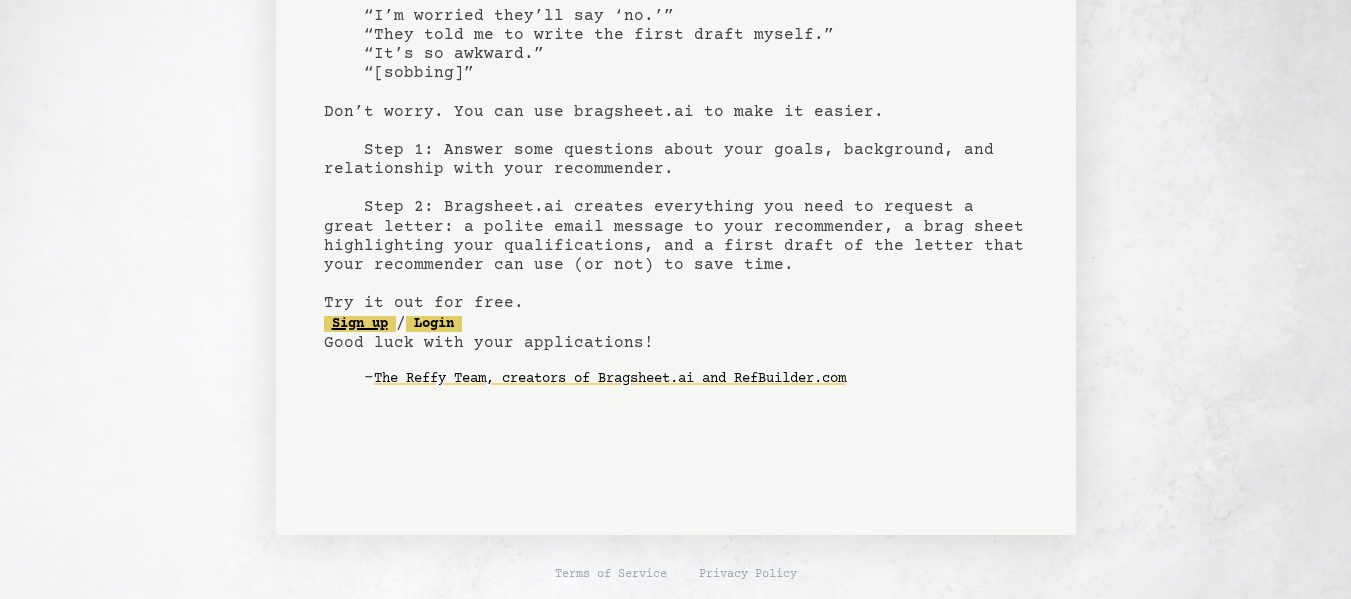 click on "Sign up" at bounding box center [360, 324] 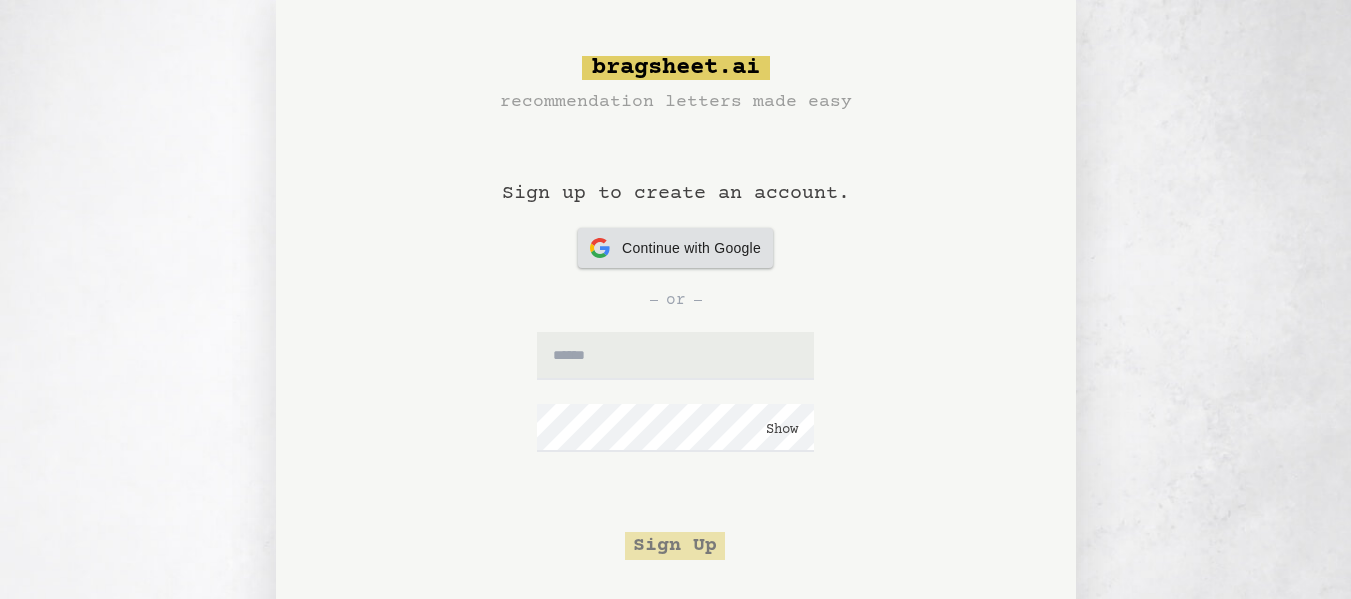 click on "Continue with Google" at bounding box center (691, 248) 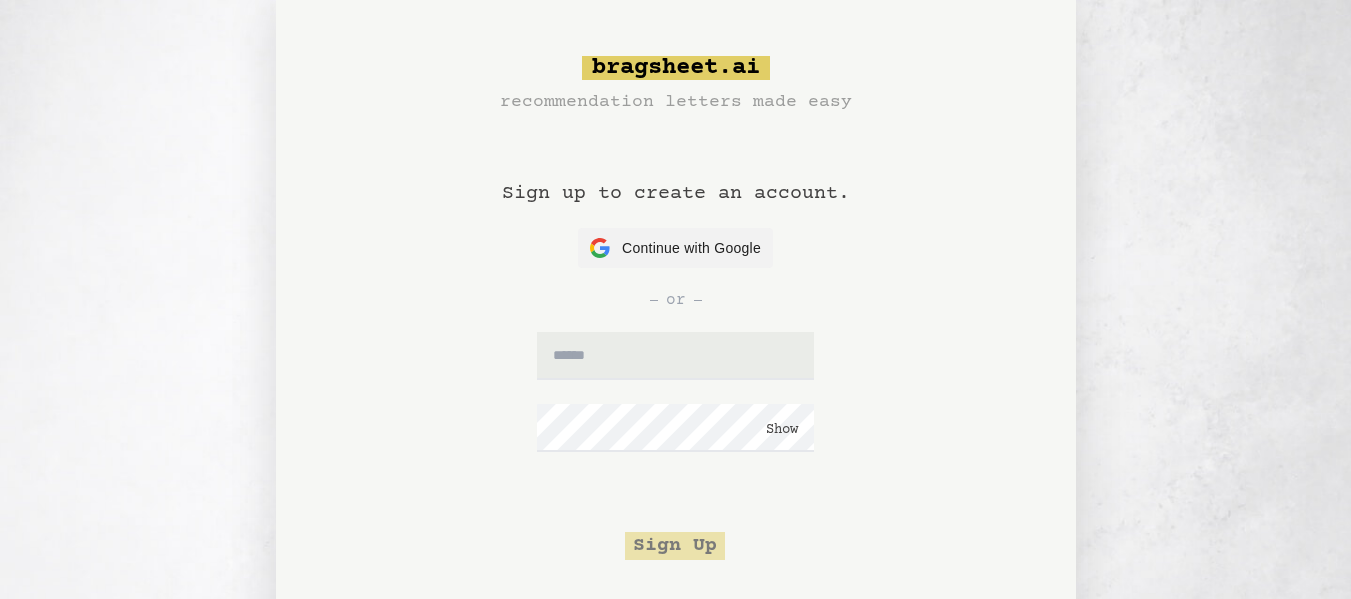 scroll, scrollTop: 215, scrollLeft: 0, axis: vertical 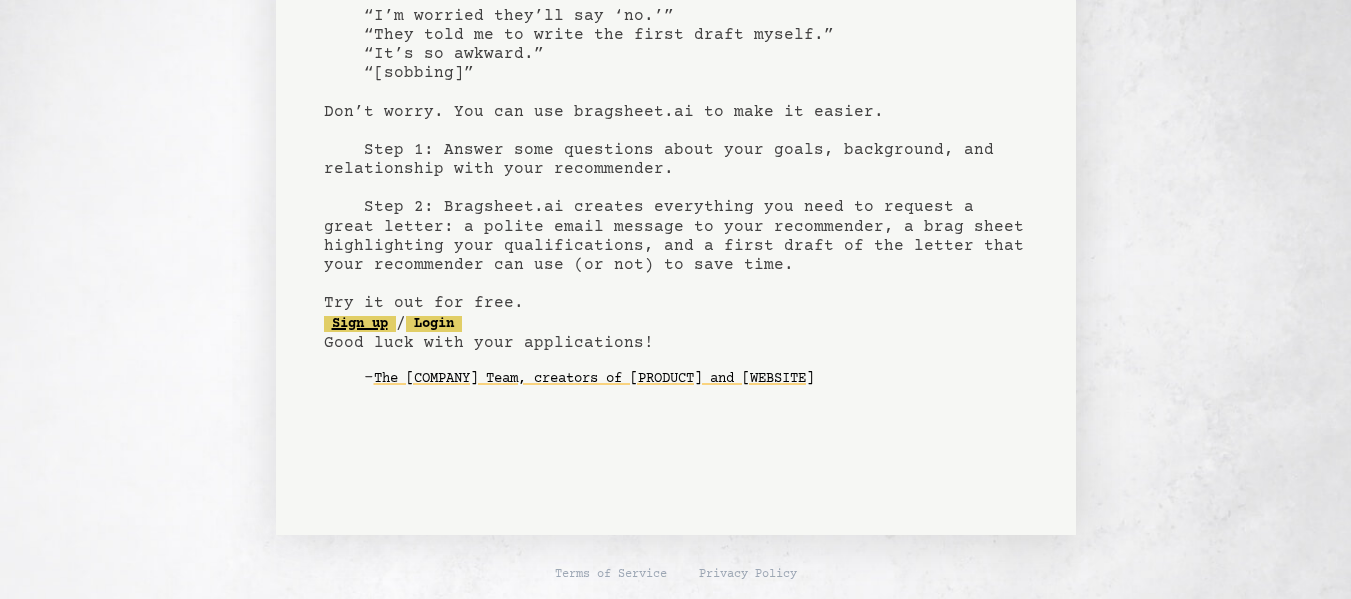 click on "Sign up" at bounding box center [360, 324] 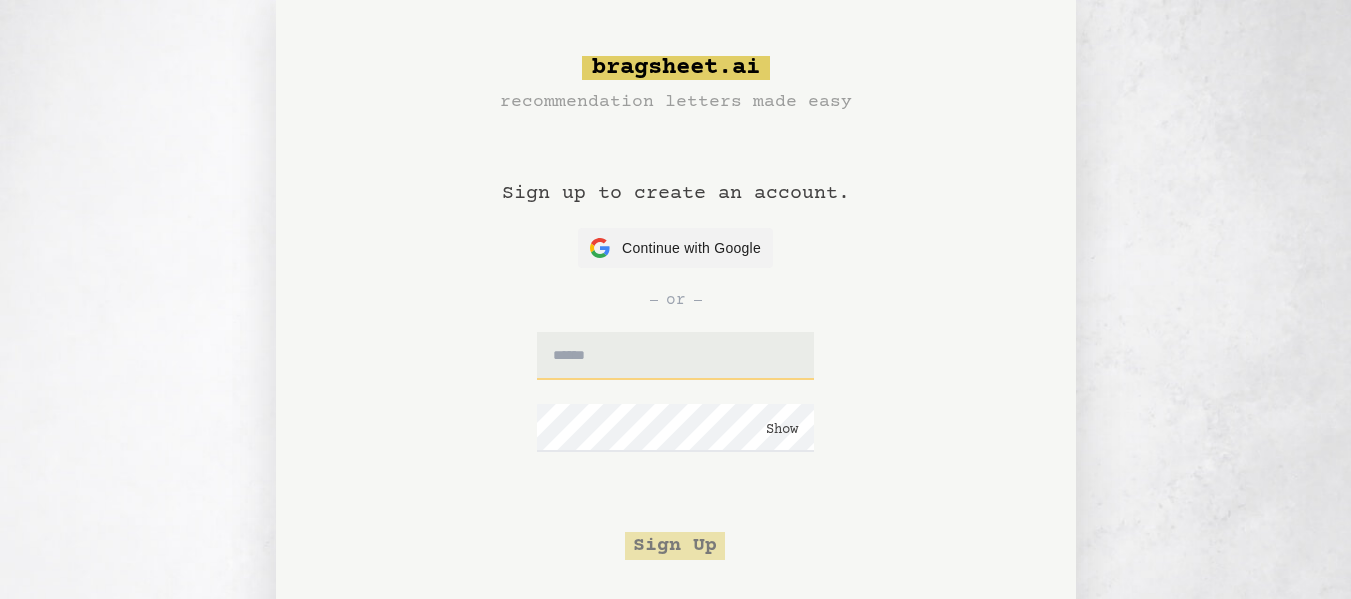 click at bounding box center [675, 356] 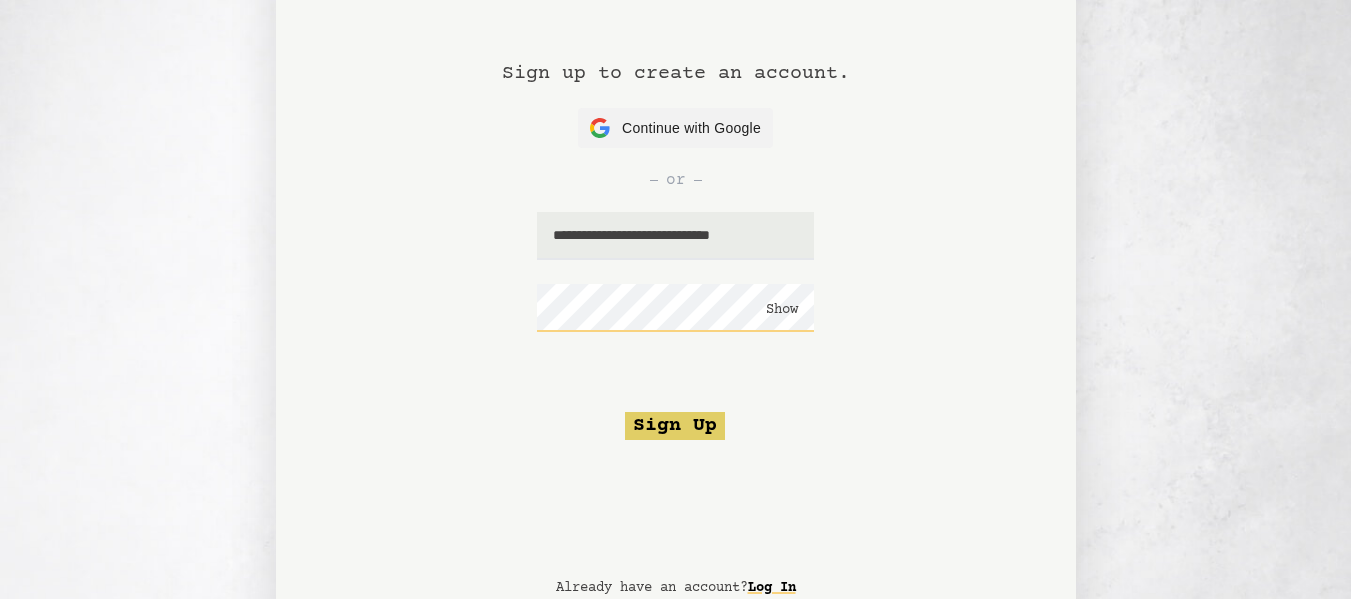 scroll, scrollTop: 124, scrollLeft: 0, axis: vertical 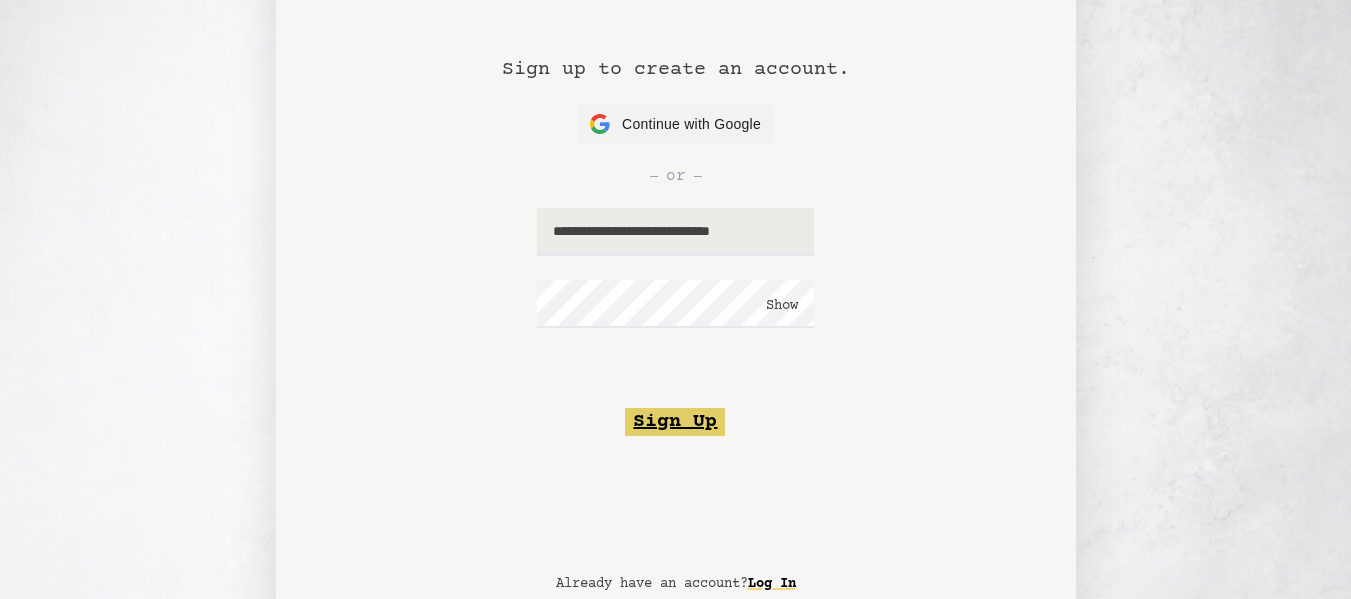 click on "Sign Up" at bounding box center (675, 422) 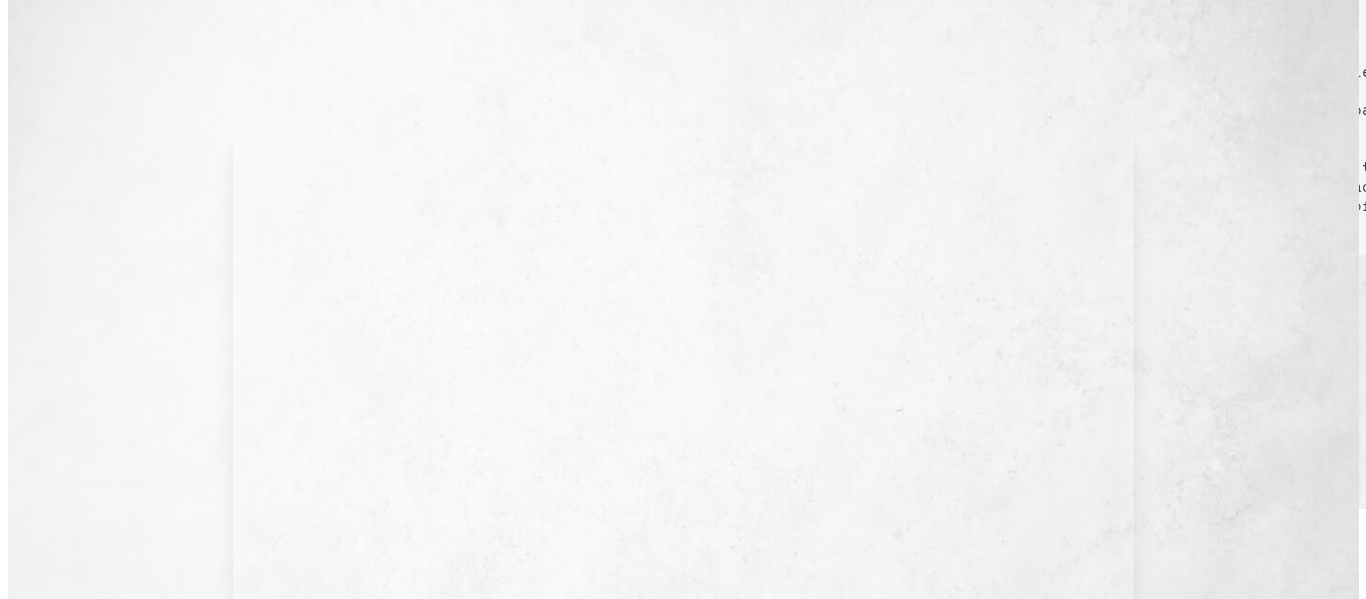 scroll, scrollTop: 0, scrollLeft: 0, axis: both 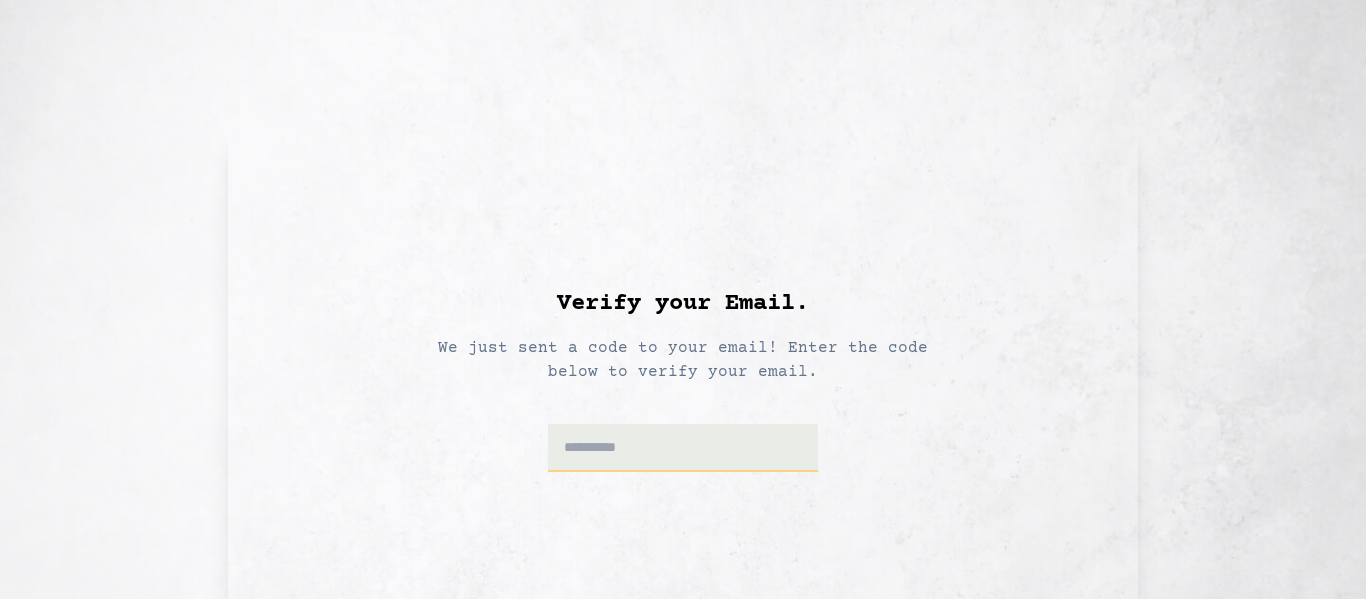 click at bounding box center (683, 448) 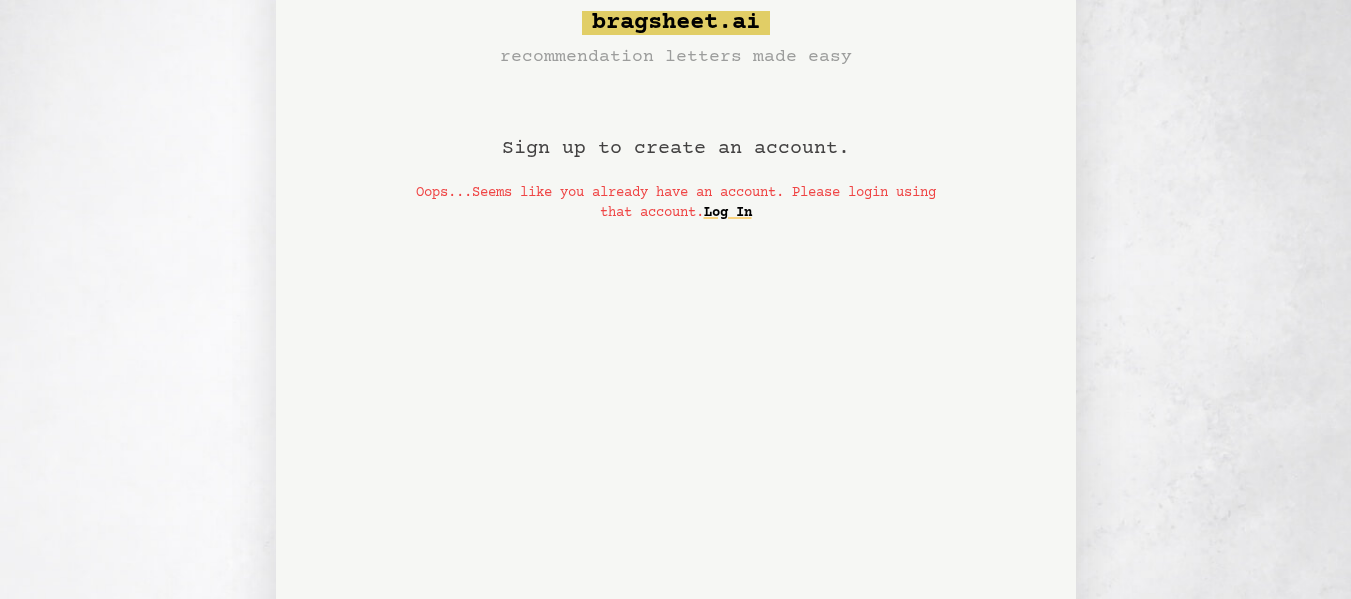 scroll, scrollTop: 0, scrollLeft: 0, axis: both 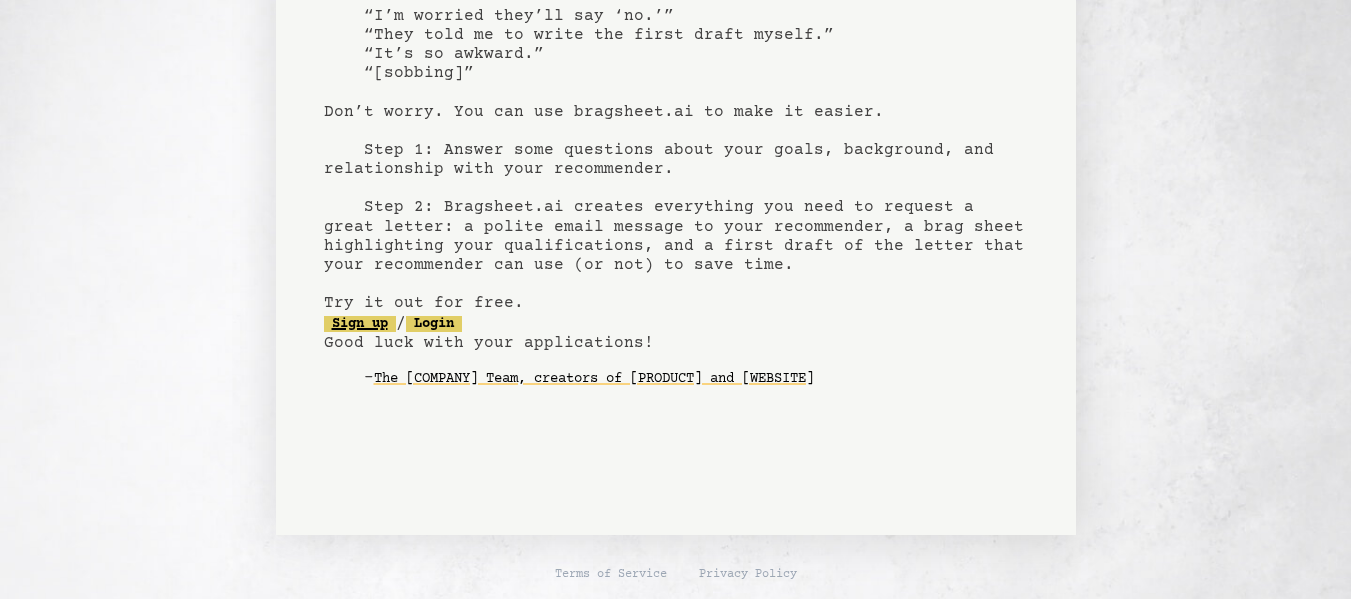 click on "Sign up" at bounding box center [360, 324] 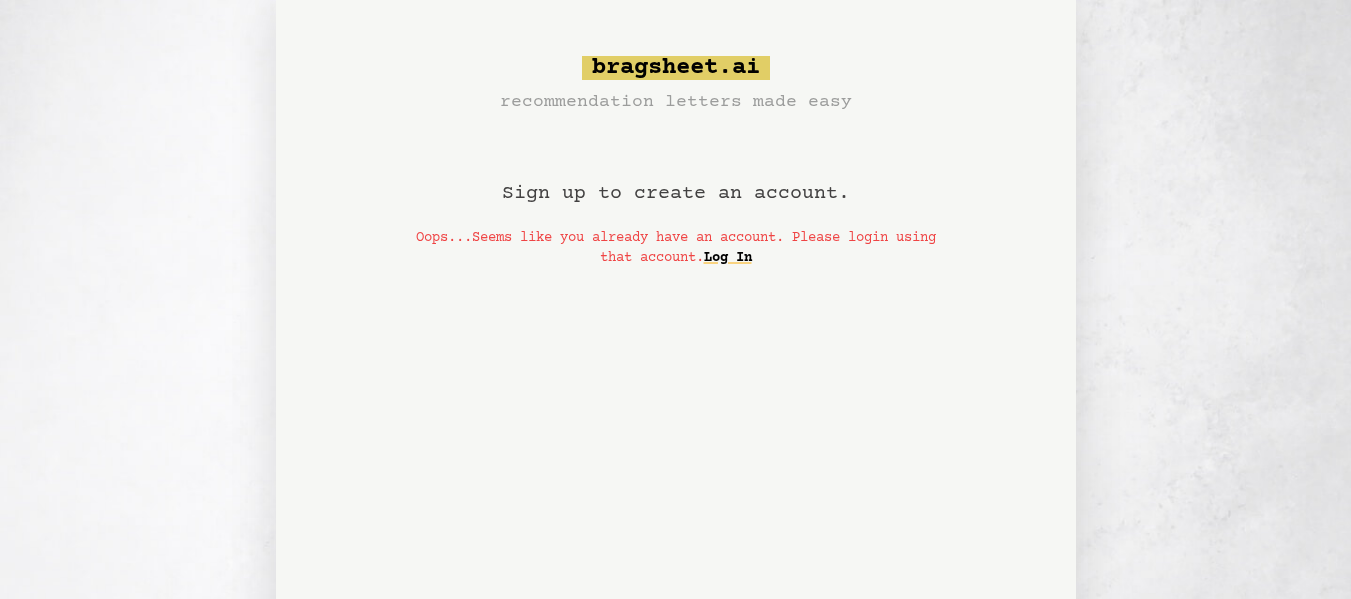 click on "Sign up to create an account." at bounding box center [676, 172] 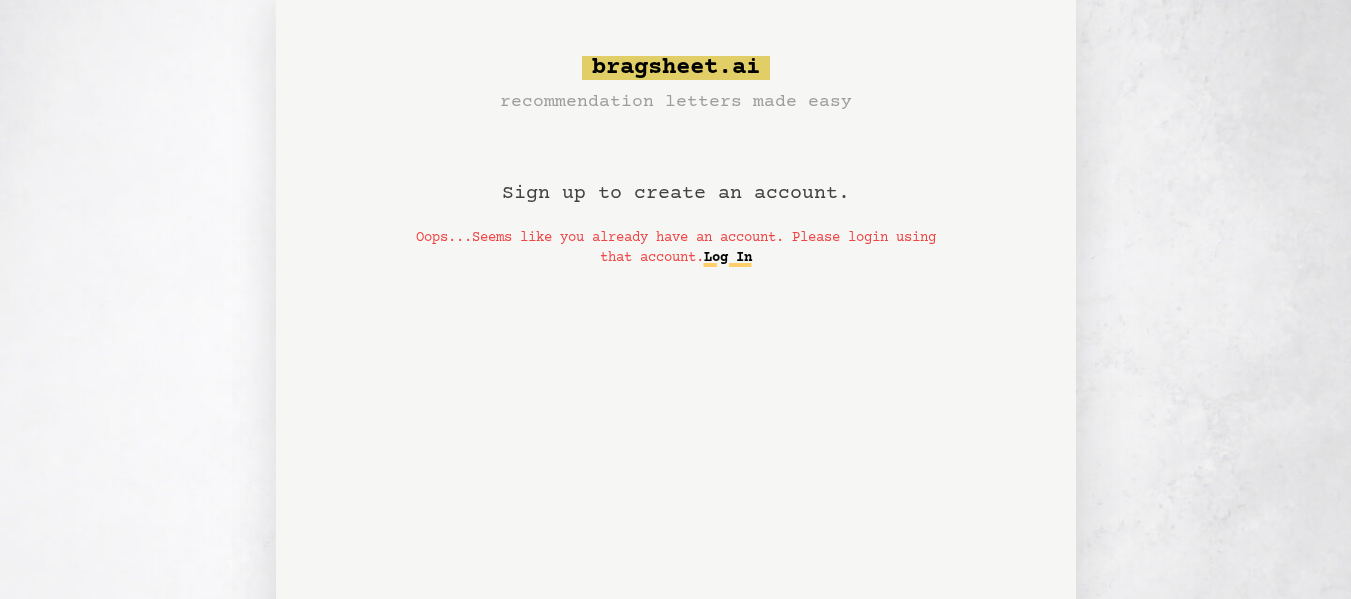click on "Log In" at bounding box center [728, 258] 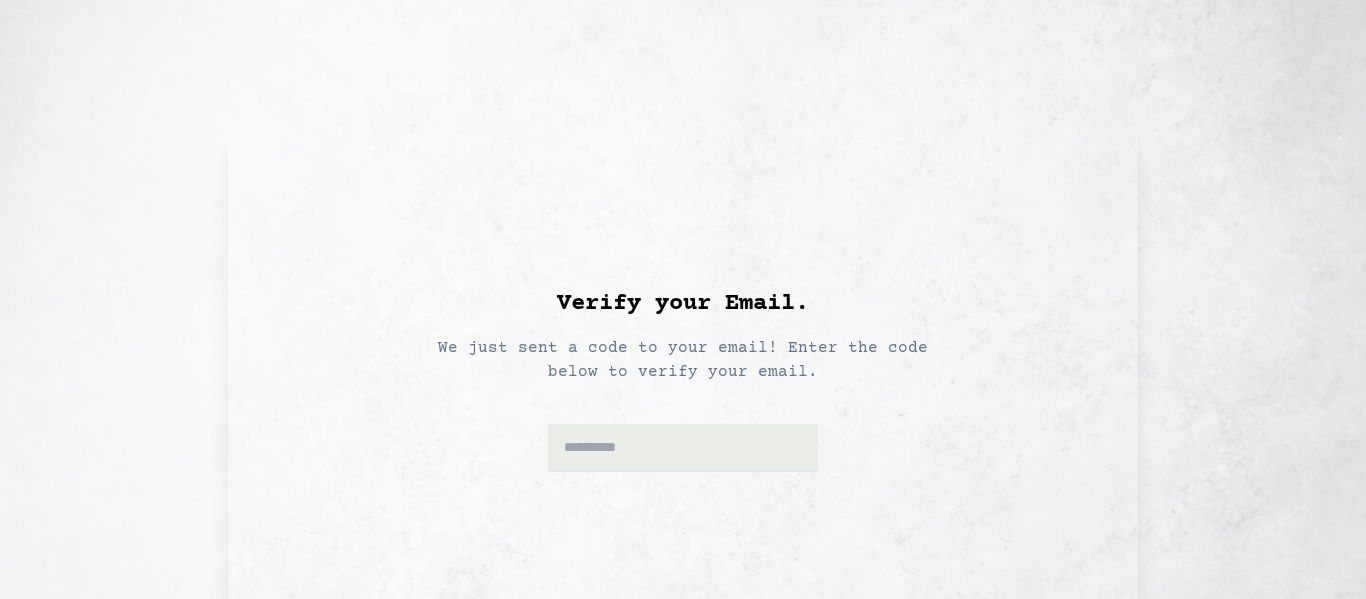 scroll, scrollTop: 0, scrollLeft: 0, axis: both 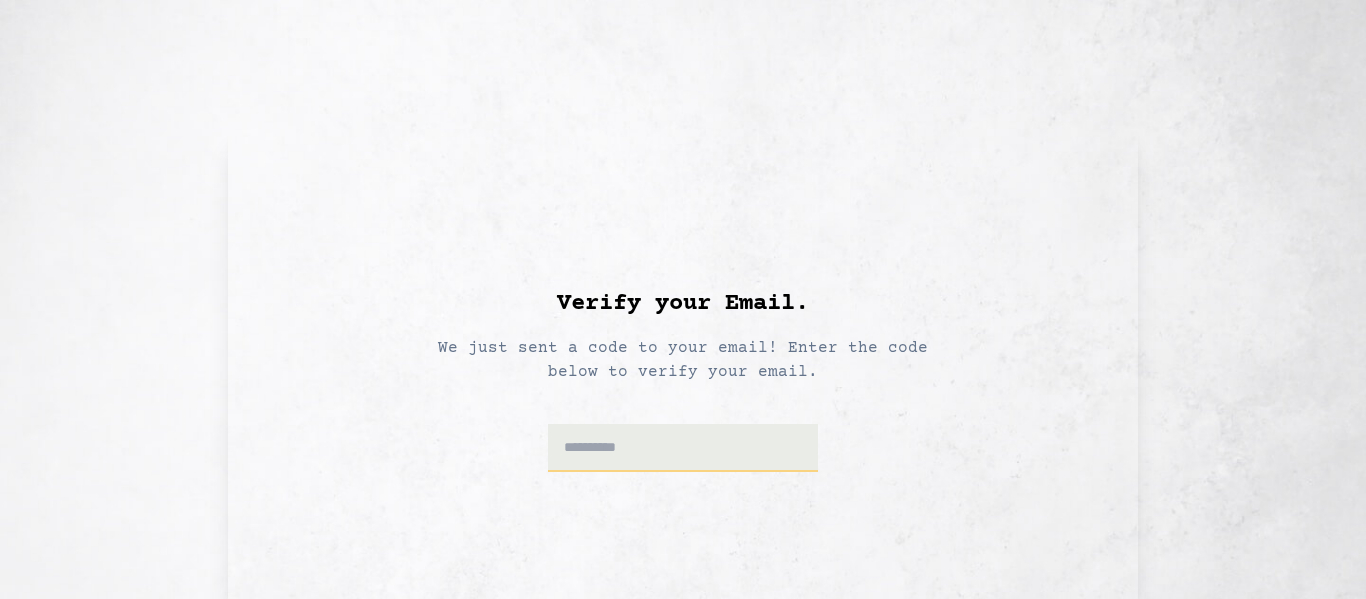 click at bounding box center (683, 448) 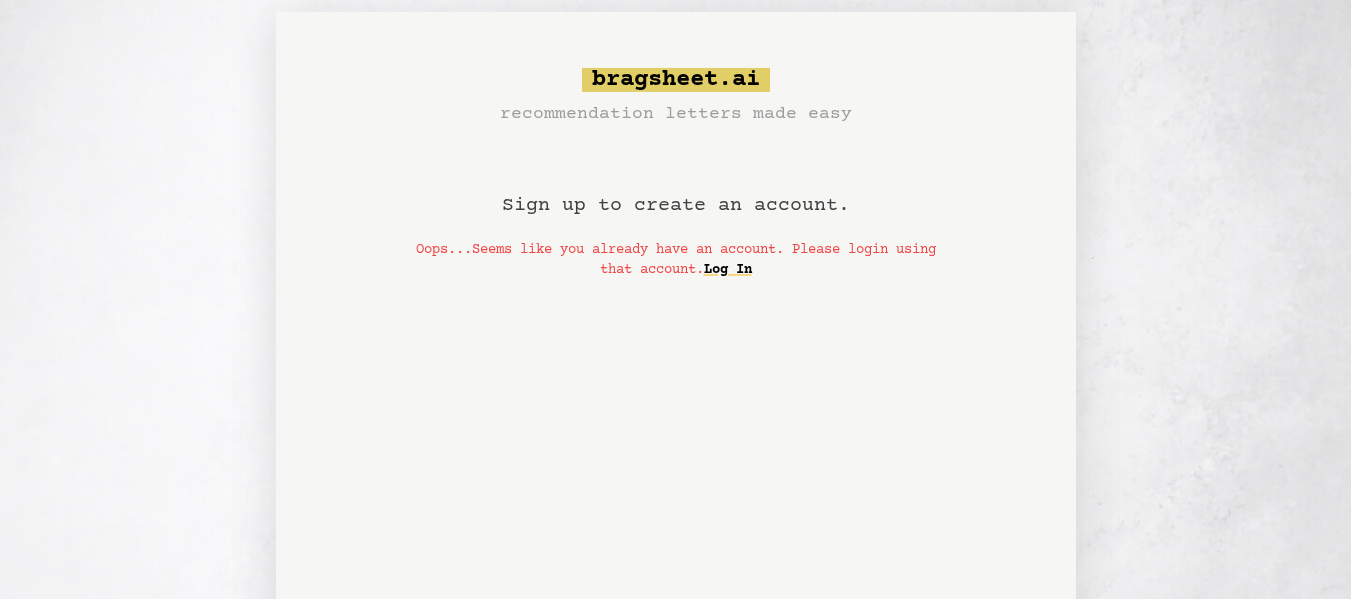 scroll, scrollTop: 215, scrollLeft: 0, axis: vertical 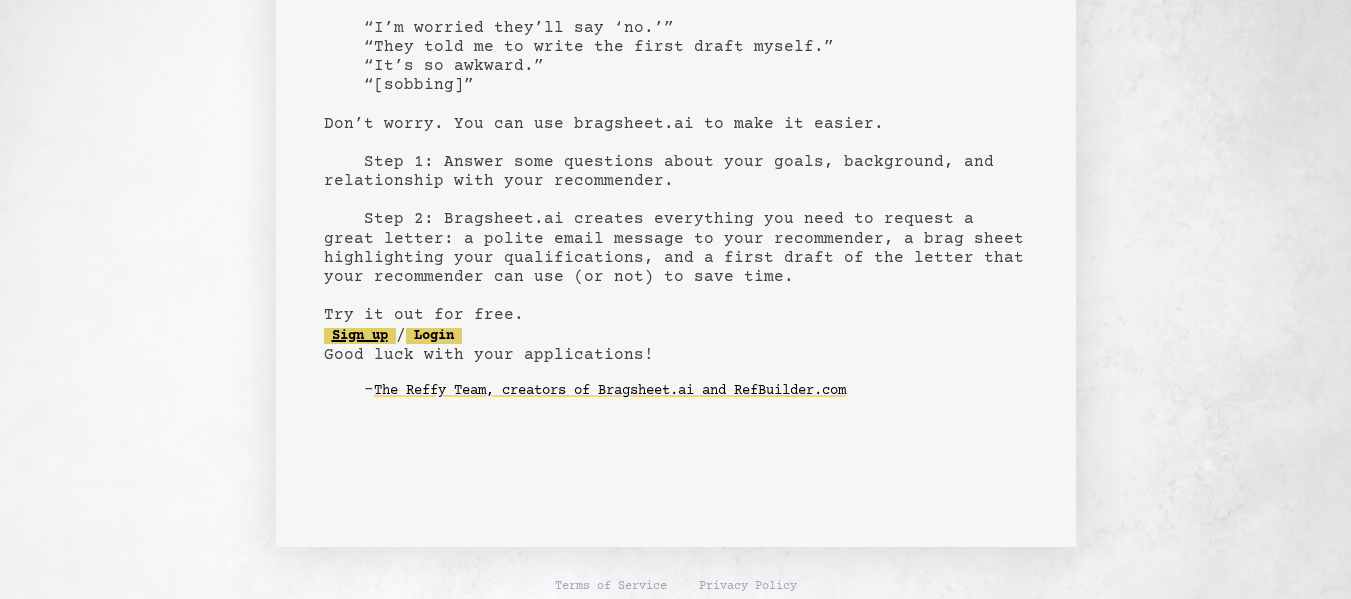 click on "Sign up" at bounding box center (360, 336) 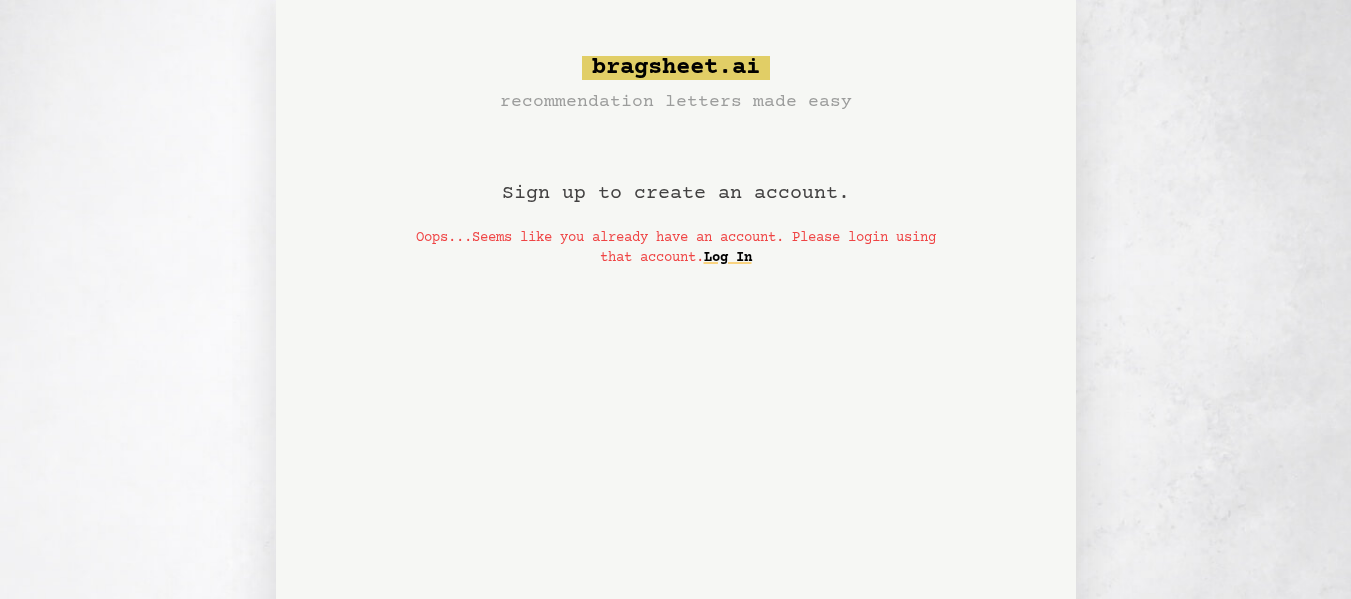 click on "Sign up to create an account." at bounding box center (676, 172) 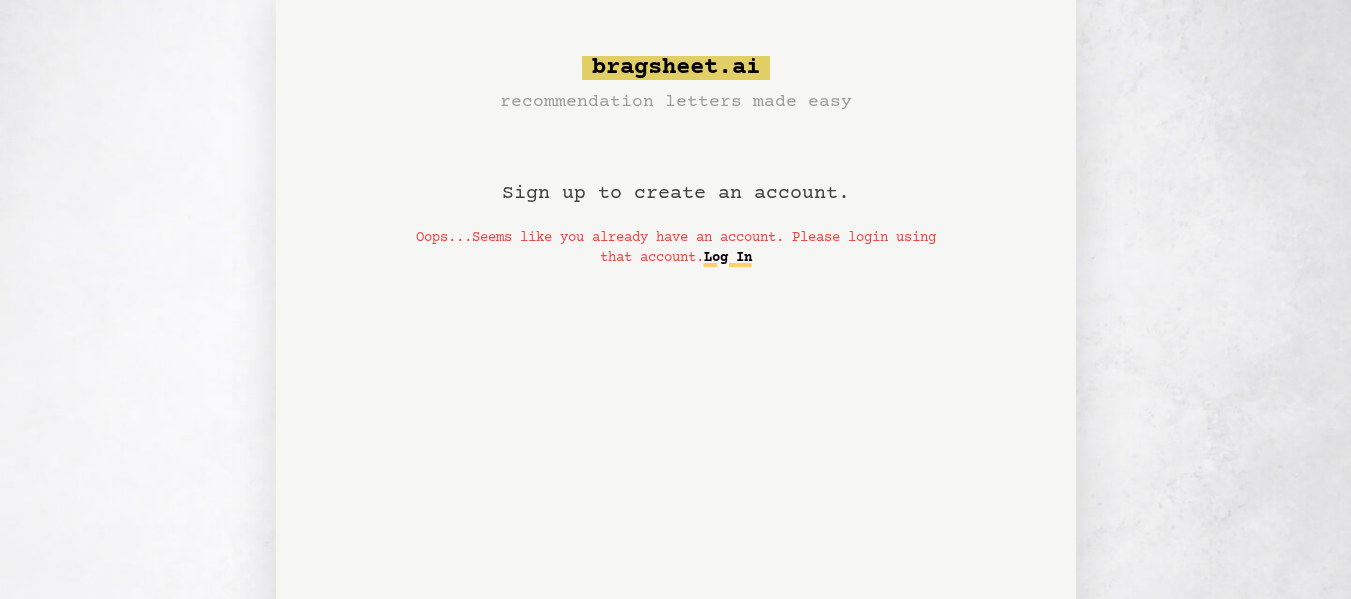 click on "Log In" at bounding box center (728, 258) 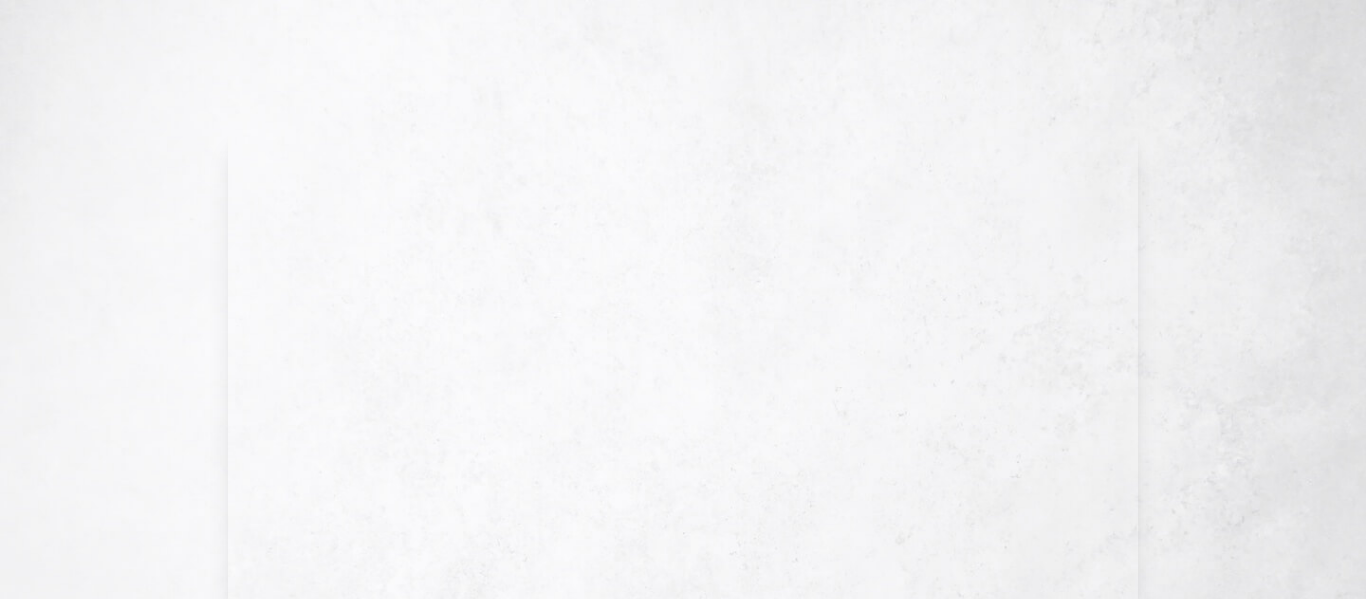 scroll, scrollTop: 0, scrollLeft: 0, axis: both 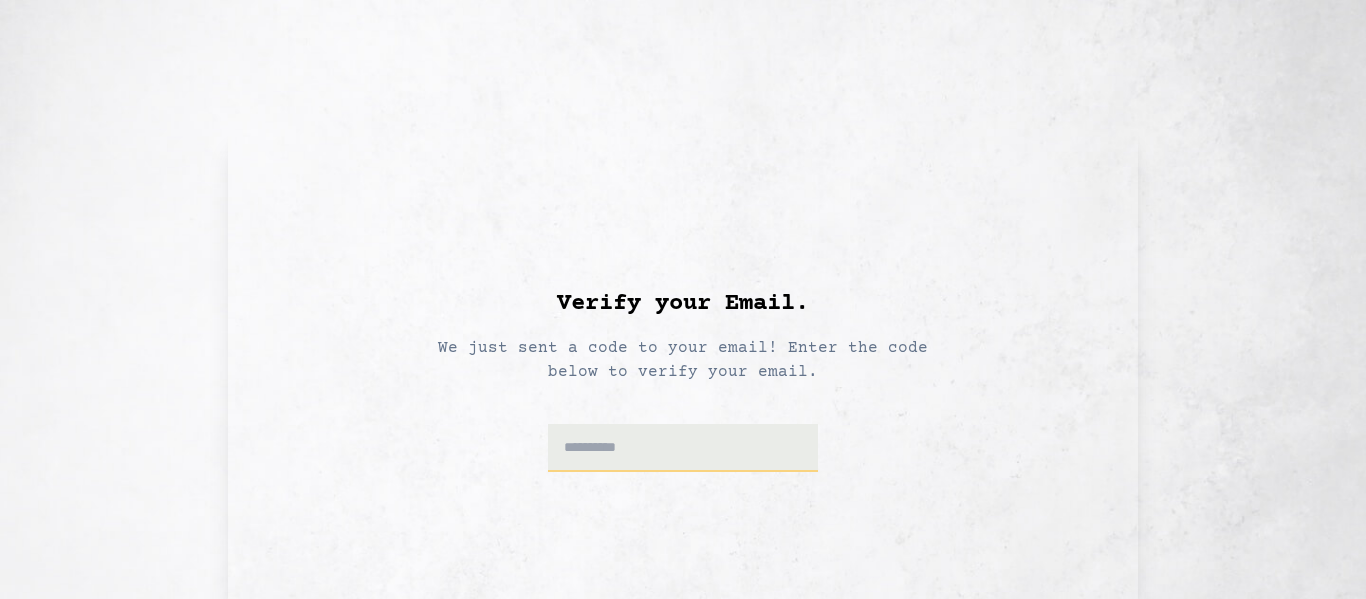 click at bounding box center [683, 448] 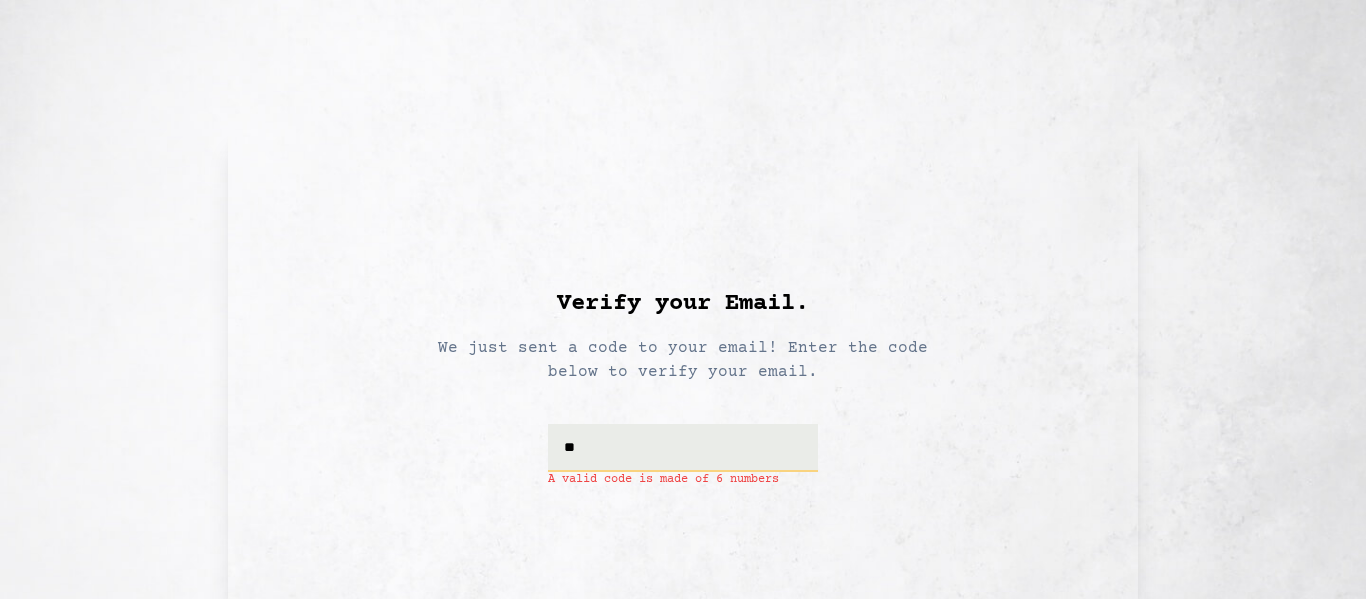 type on "*" 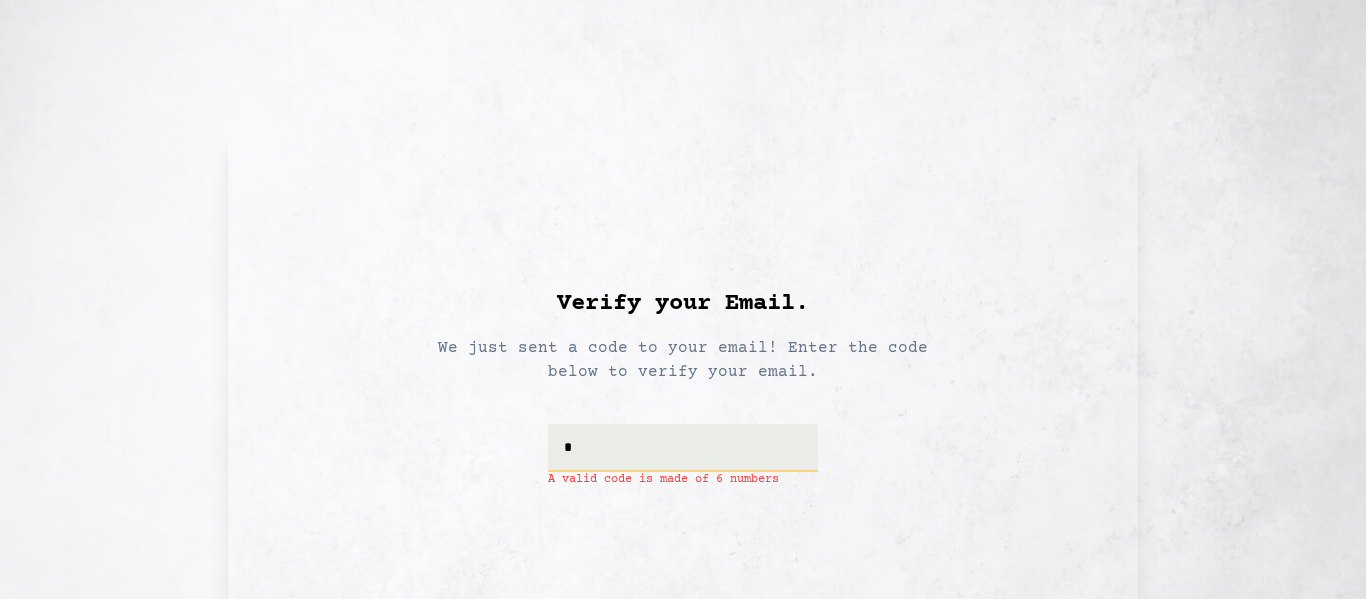 type 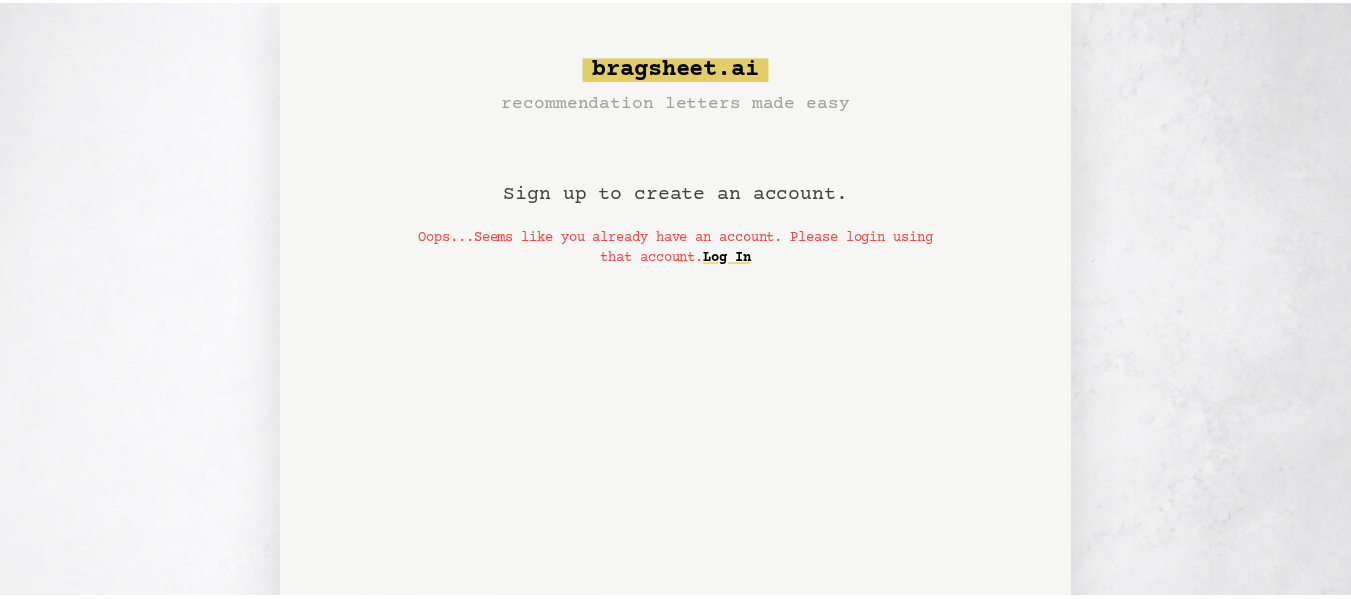 scroll, scrollTop: 0, scrollLeft: 0, axis: both 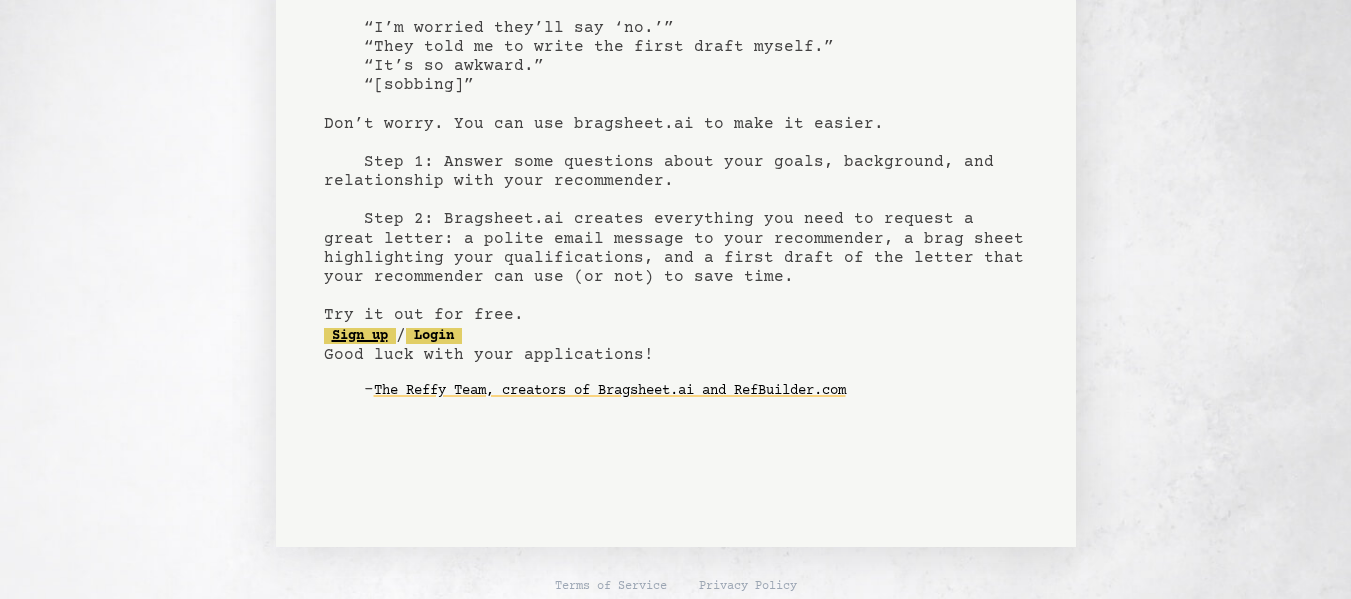 click on "Sign up" at bounding box center [360, 336] 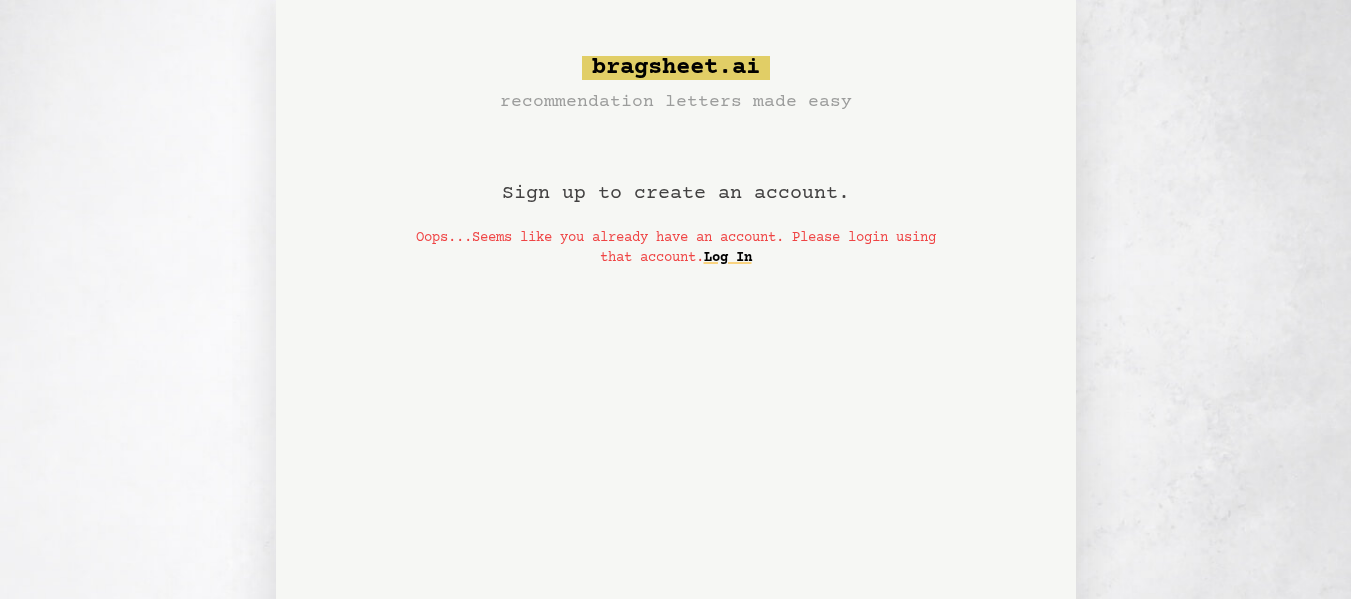 scroll, scrollTop: 203, scrollLeft: 0, axis: vertical 